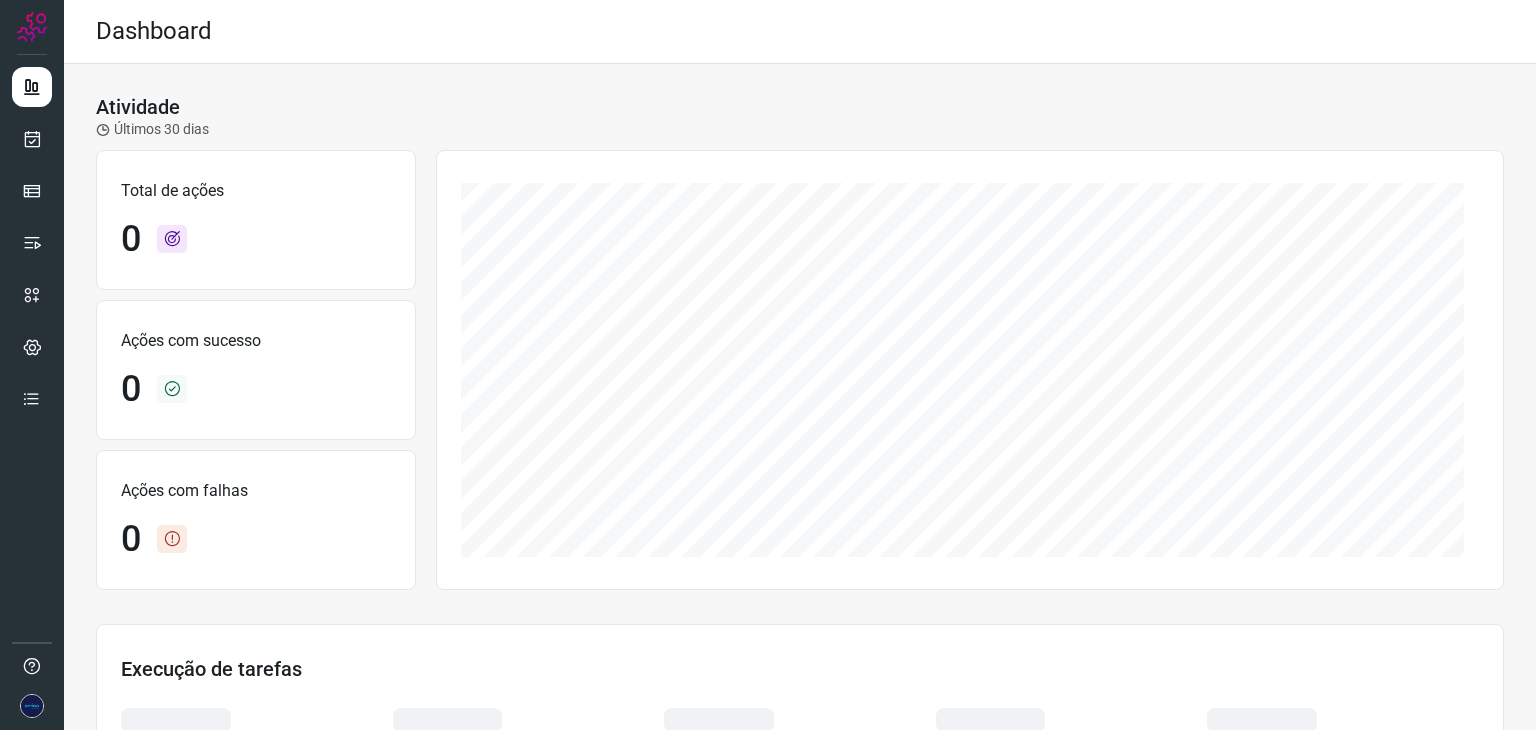 scroll, scrollTop: 0, scrollLeft: 0, axis: both 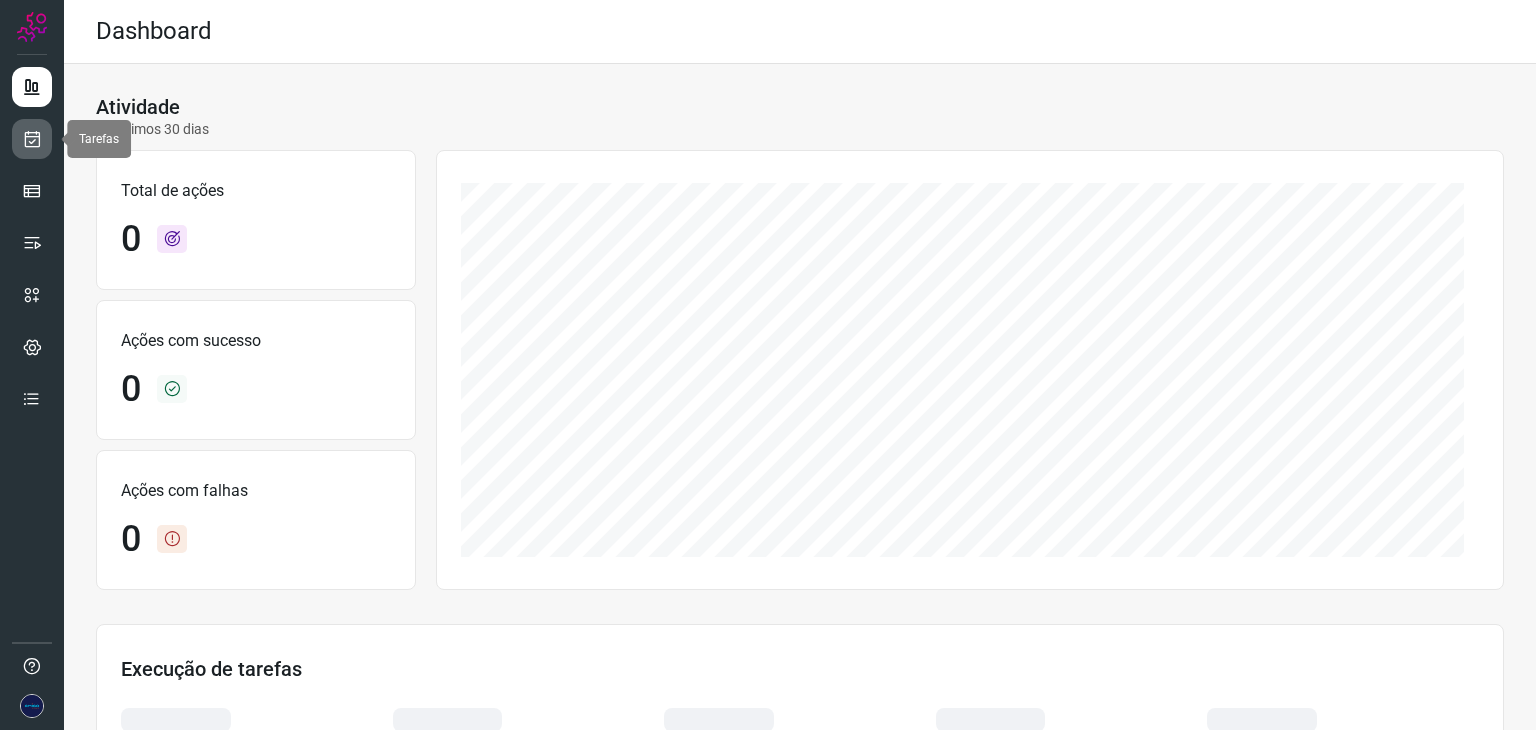 click at bounding box center (32, 139) 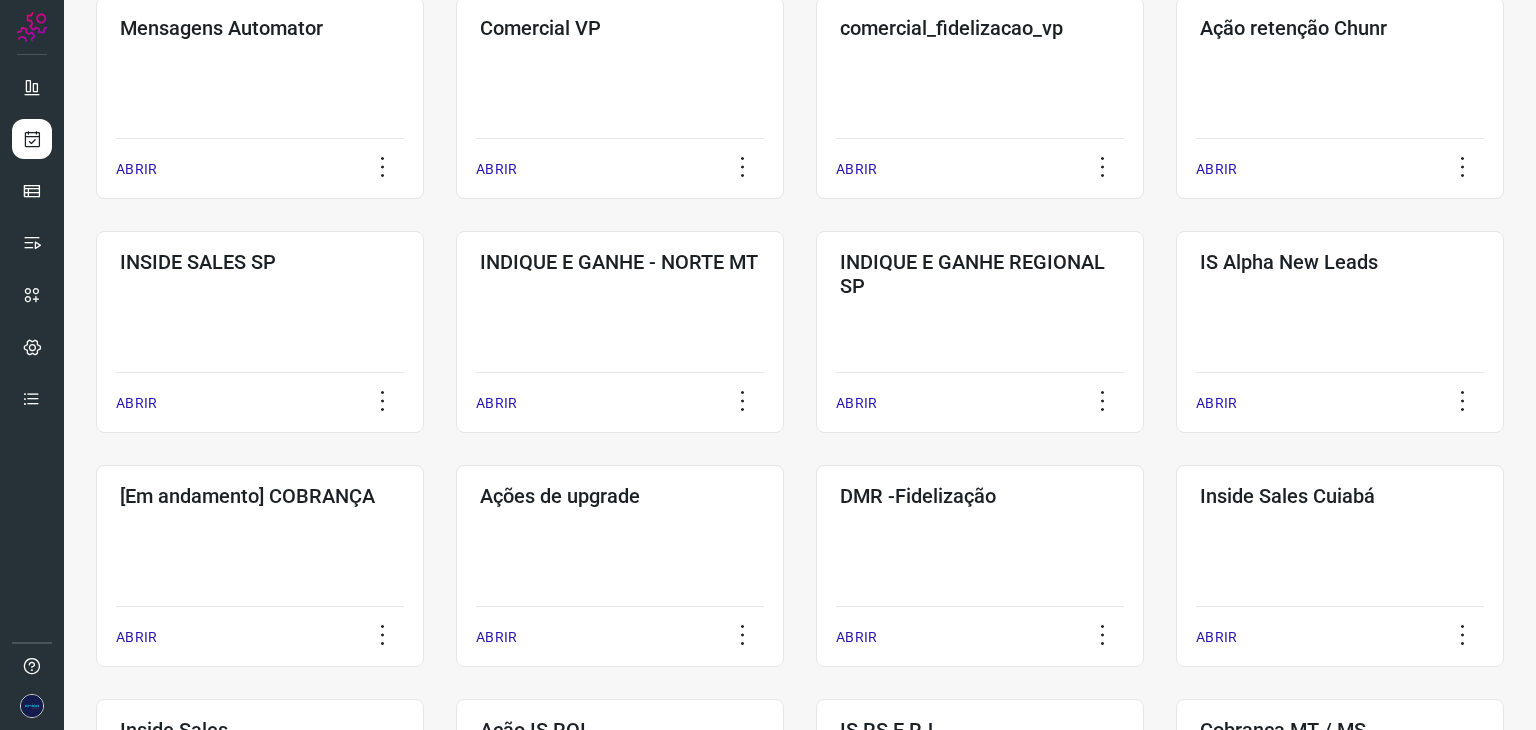 scroll, scrollTop: 400, scrollLeft: 0, axis: vertical 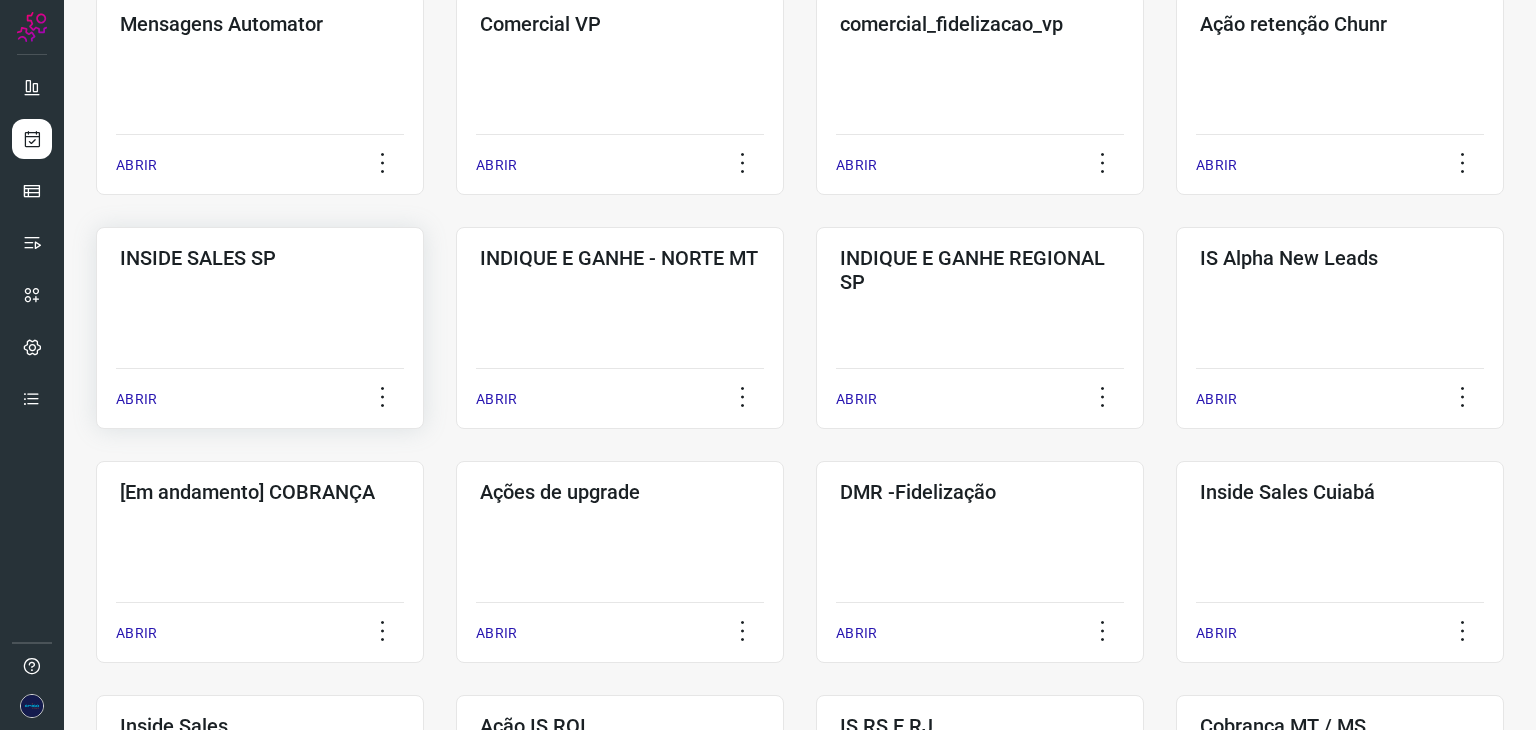 click on "ABRIR" at bounding box center (136, 399) 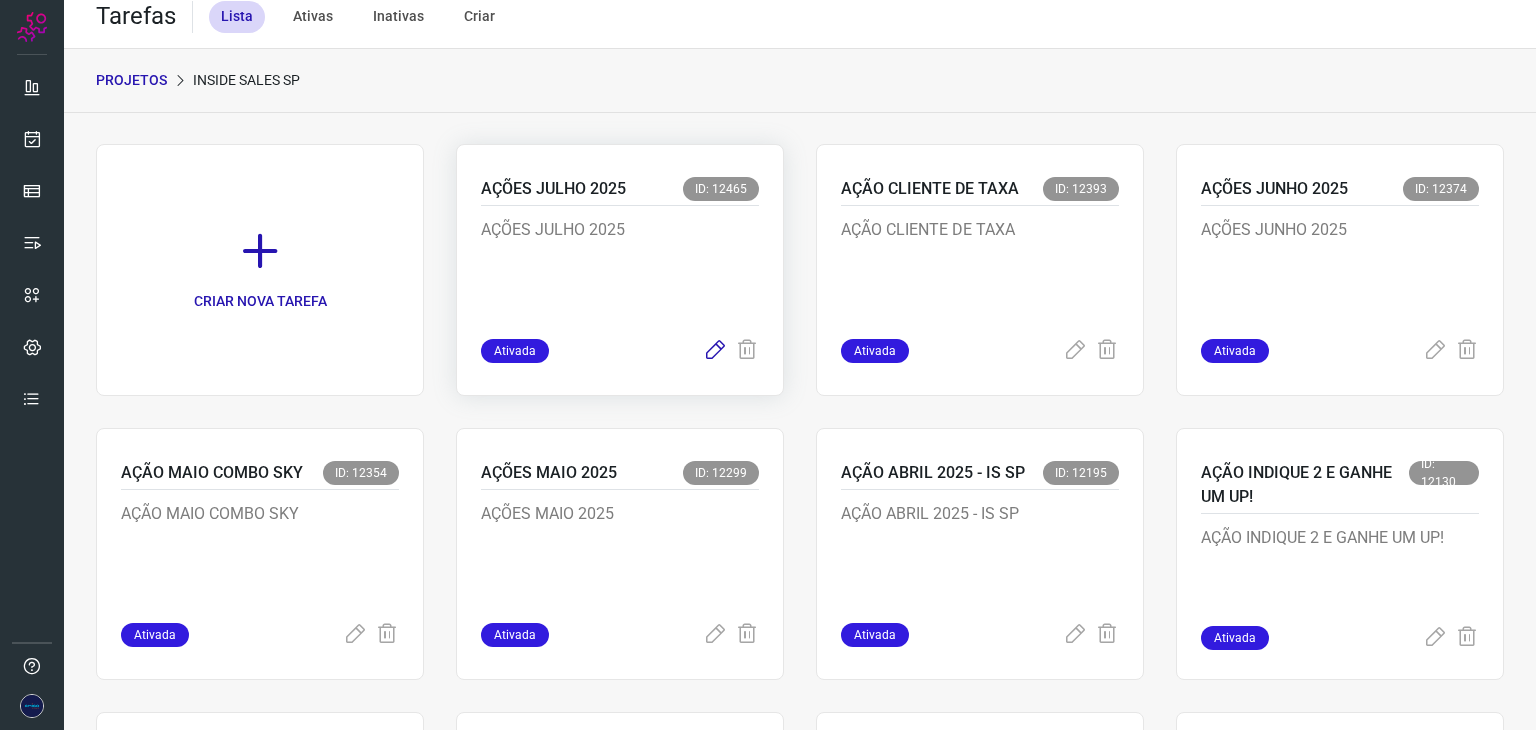 click at bounding box center [715, 351] 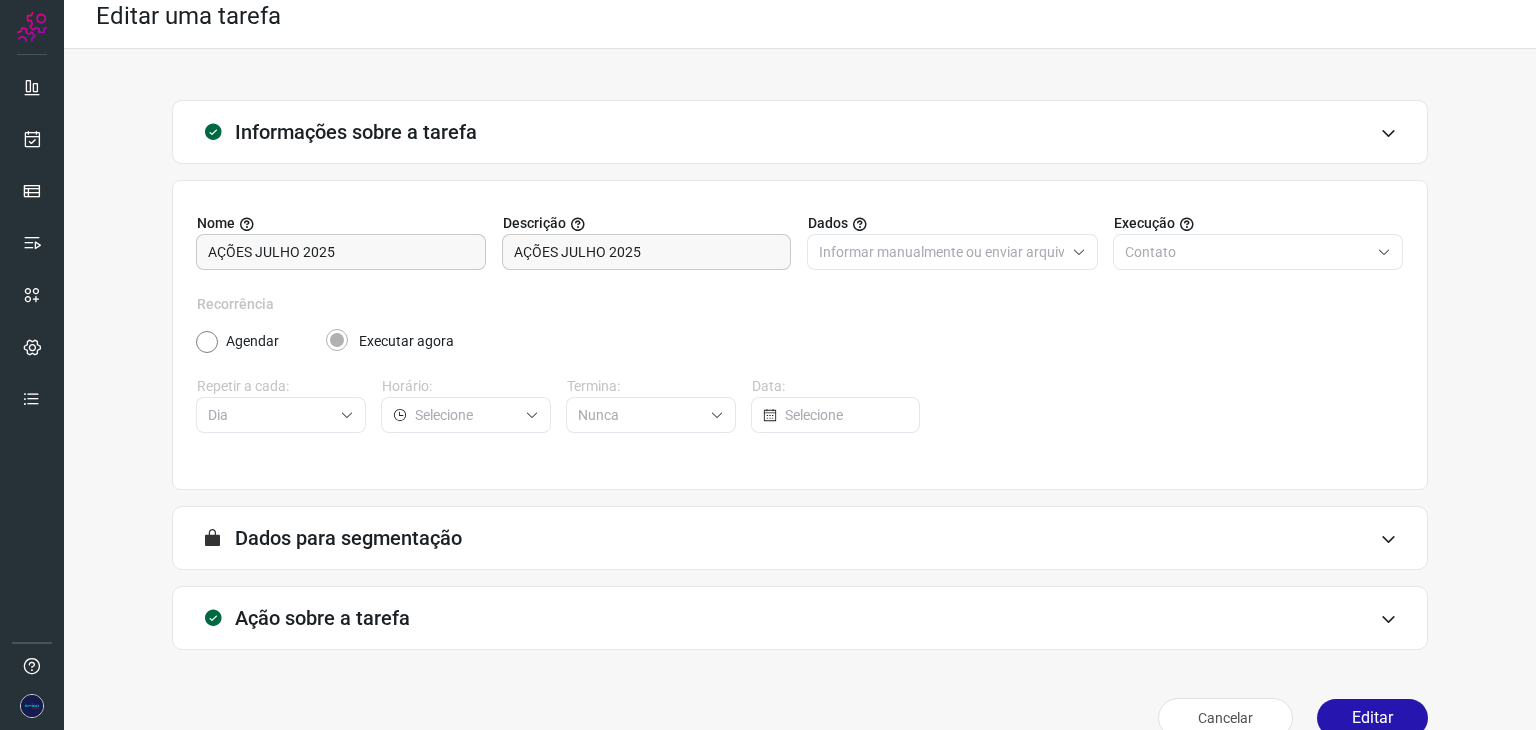 scroll, scrollTop: 51, scrollLeft: 0, axis: vertical 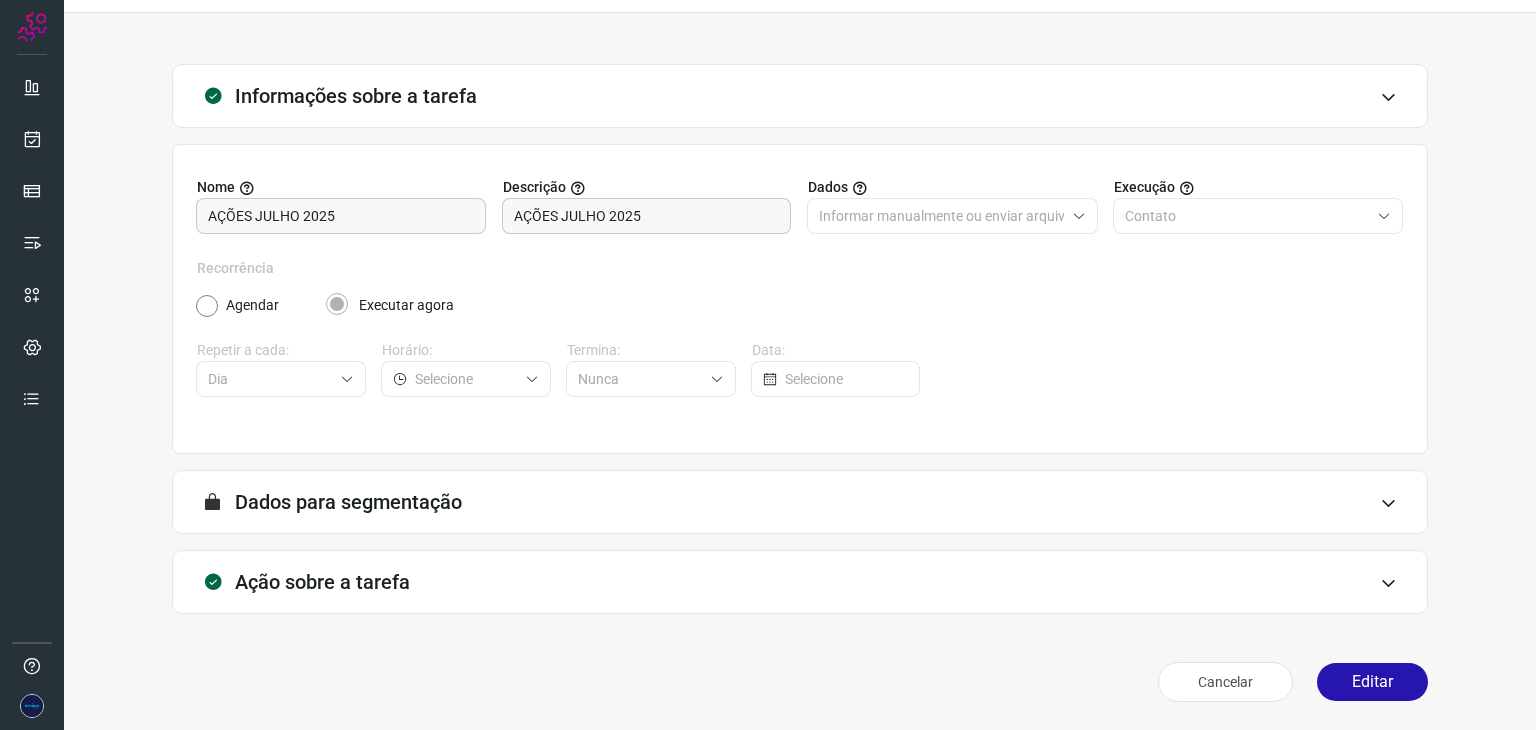 click at bounding box center [1388, 583] 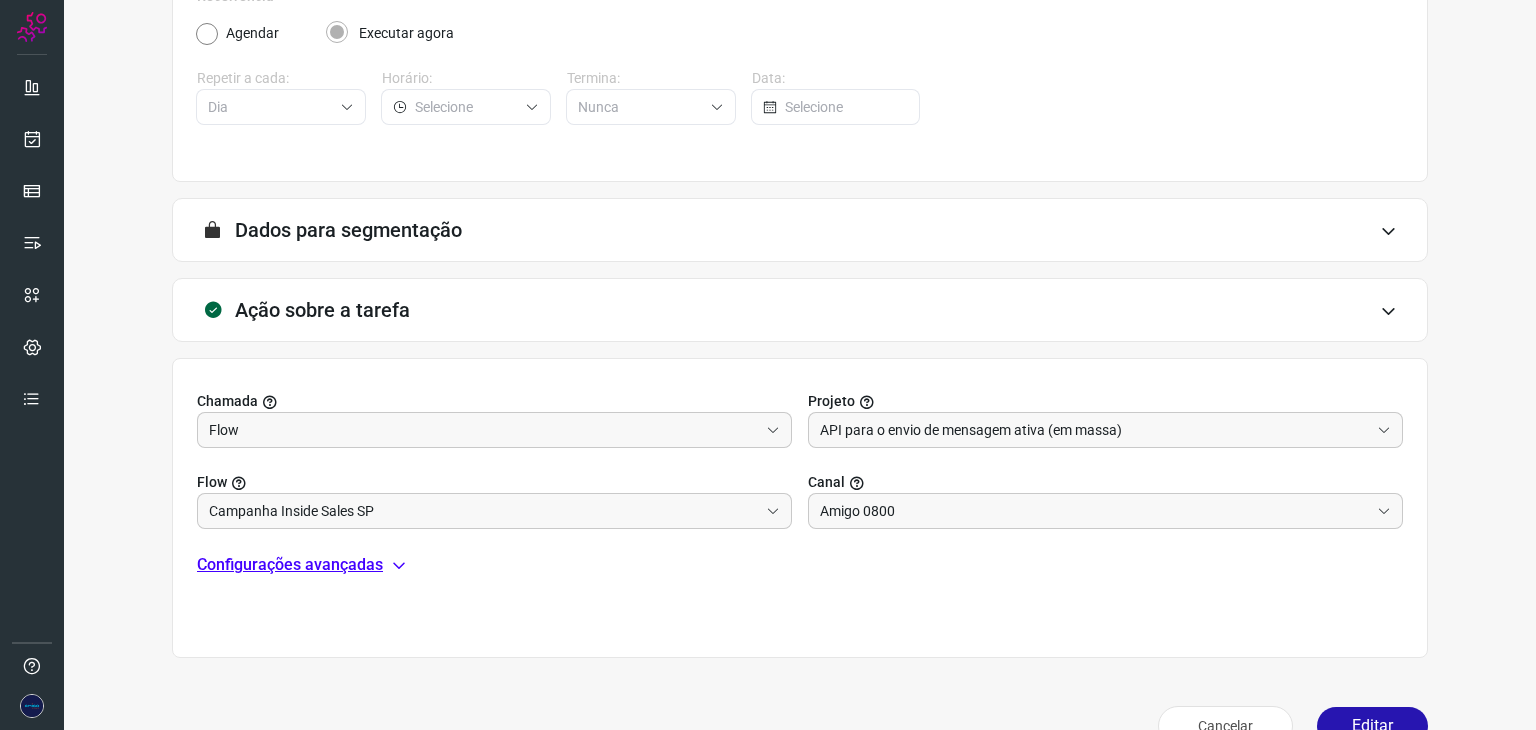 scroll, scrollTop: 367, scrollLeft: 0, axis: vertical 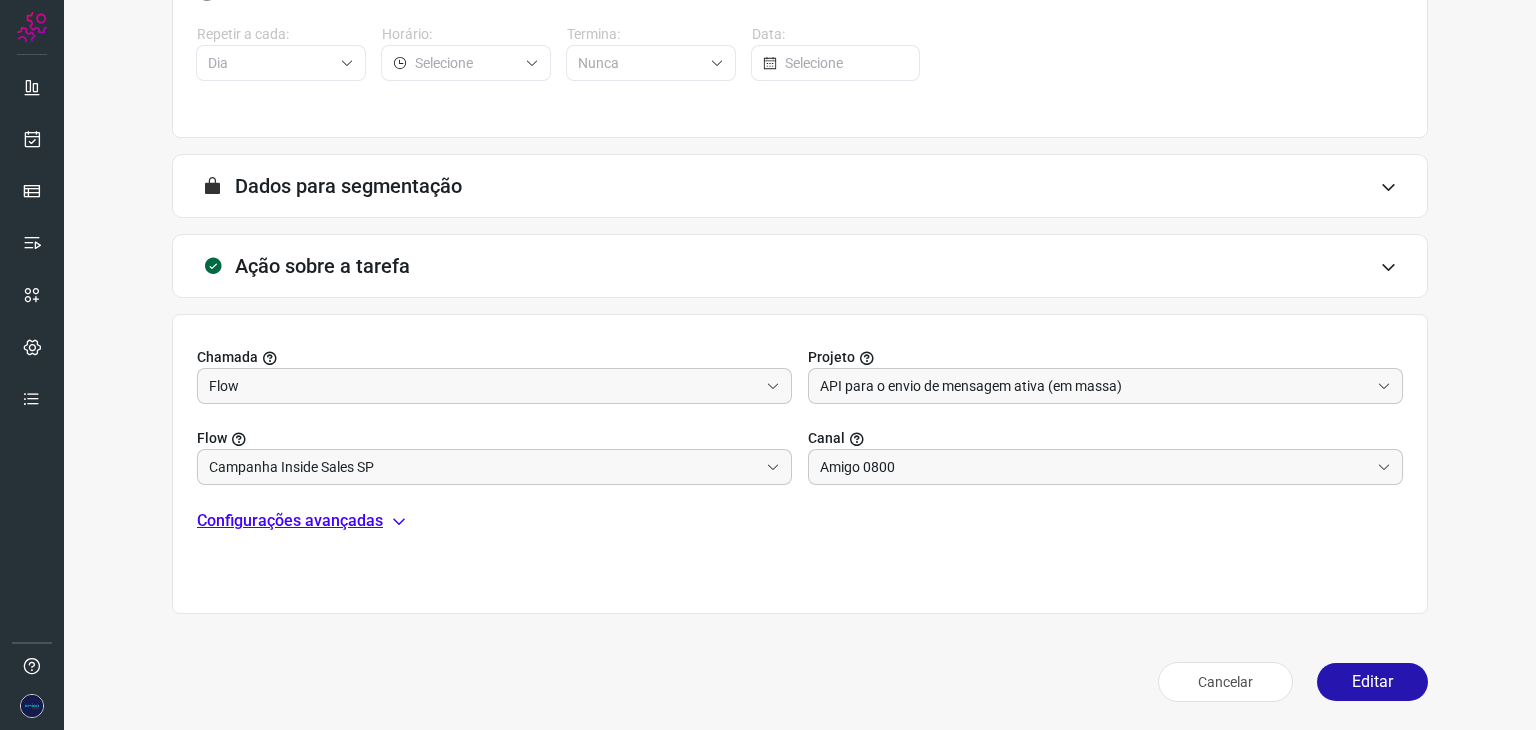 click on "Configurações avançadas" at bounding box center [290, 521] 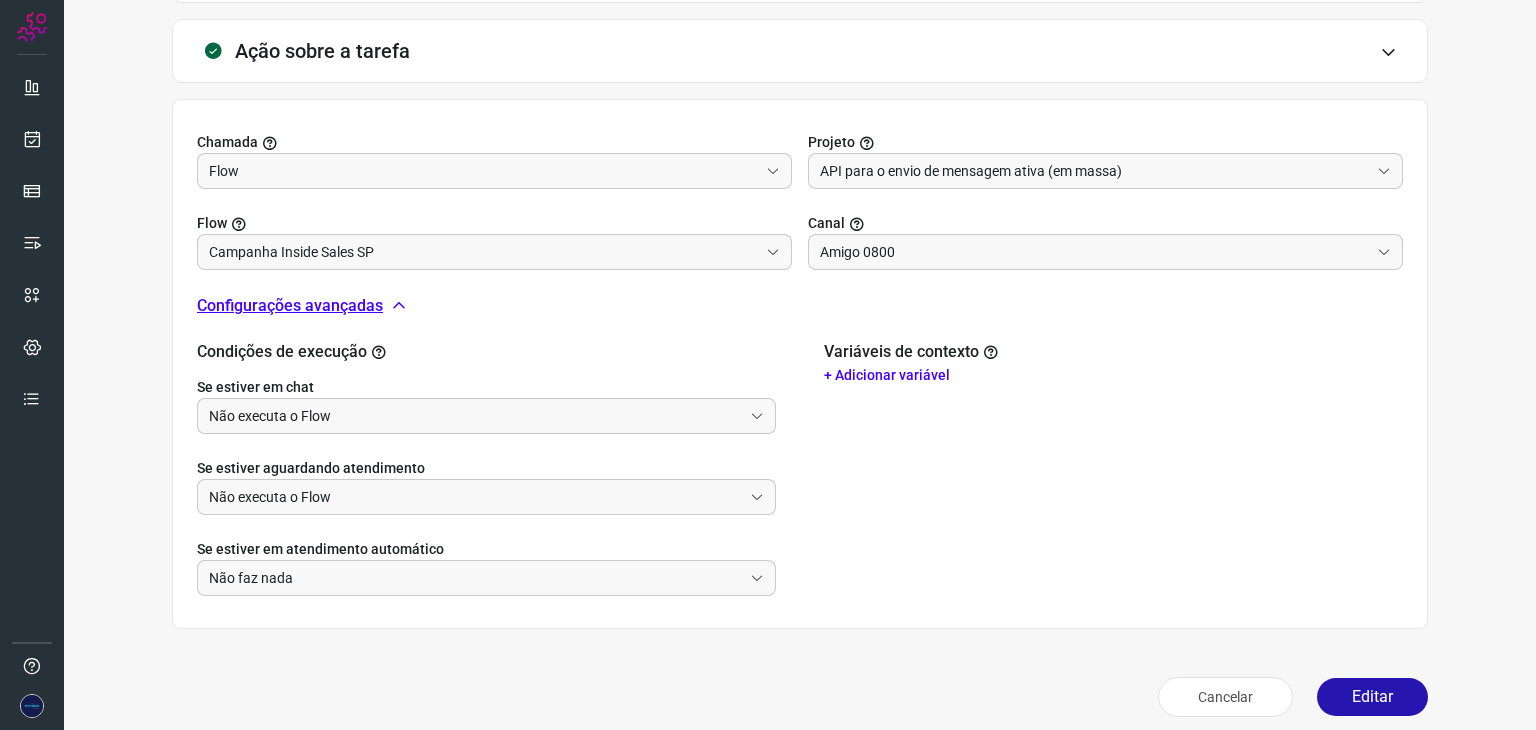 scroll, scrollTop: 596, scrollLeft: 0, axis: vertical 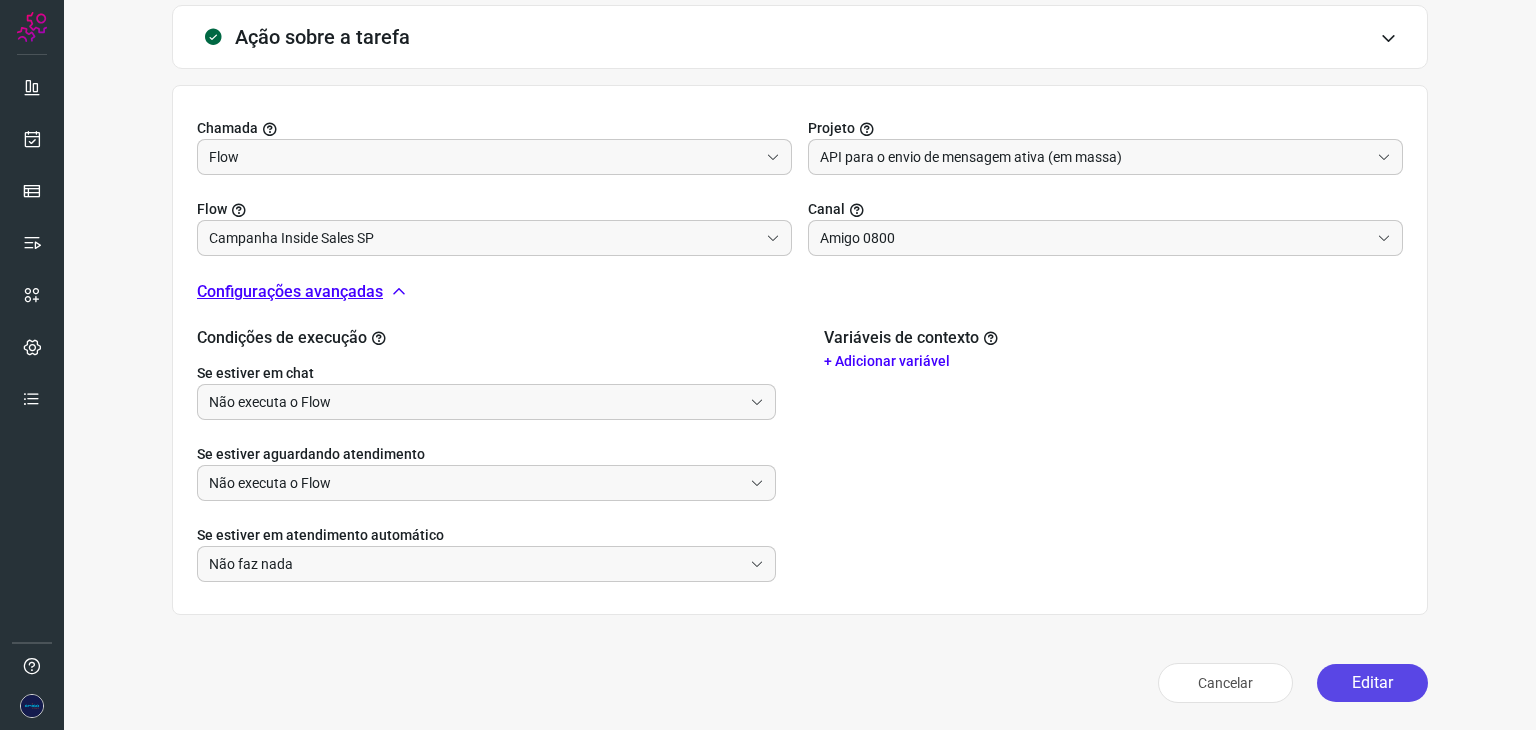 click on "Editar" at bounding box center [1372, 683] 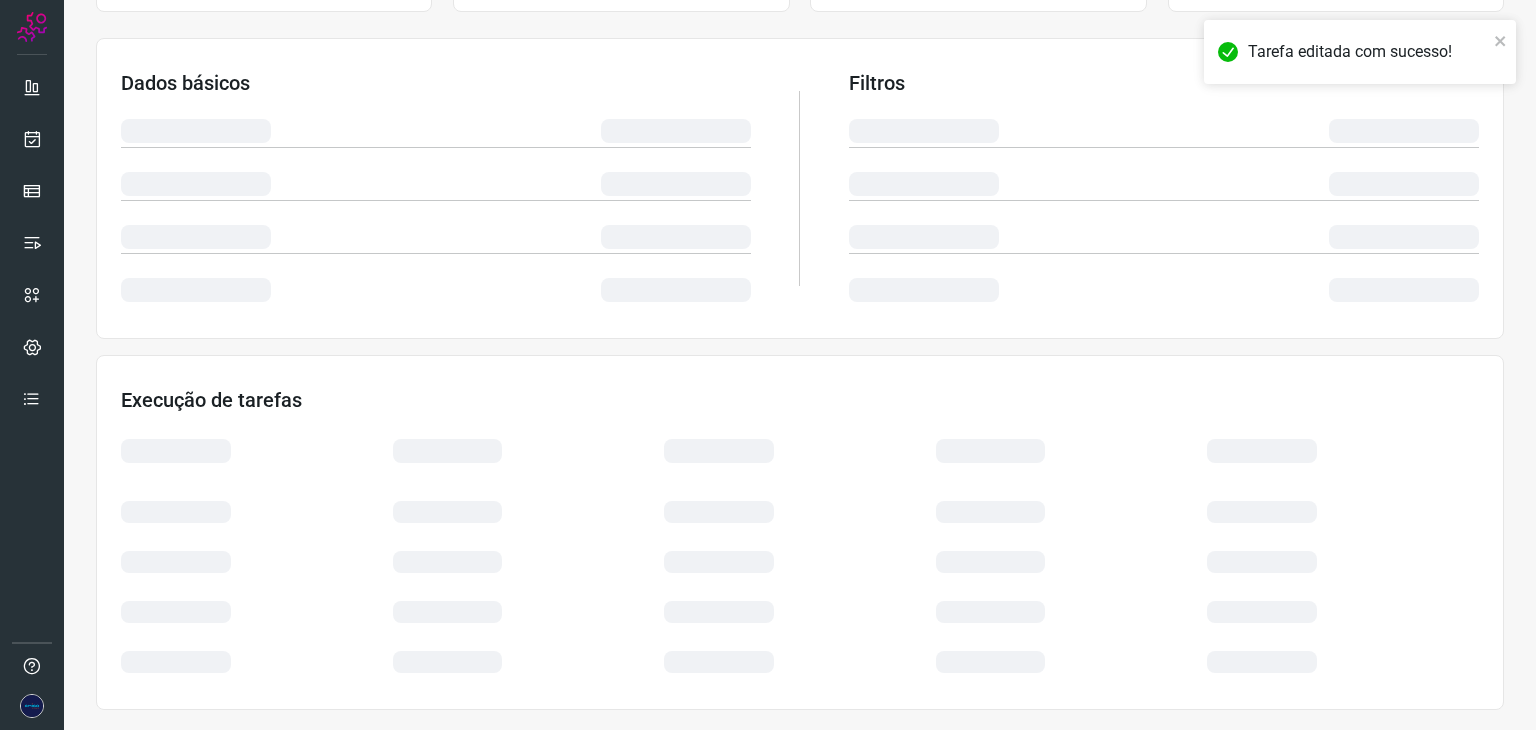 scroll, scrollTop: 300, scrollLeft: 0, axis: vertical 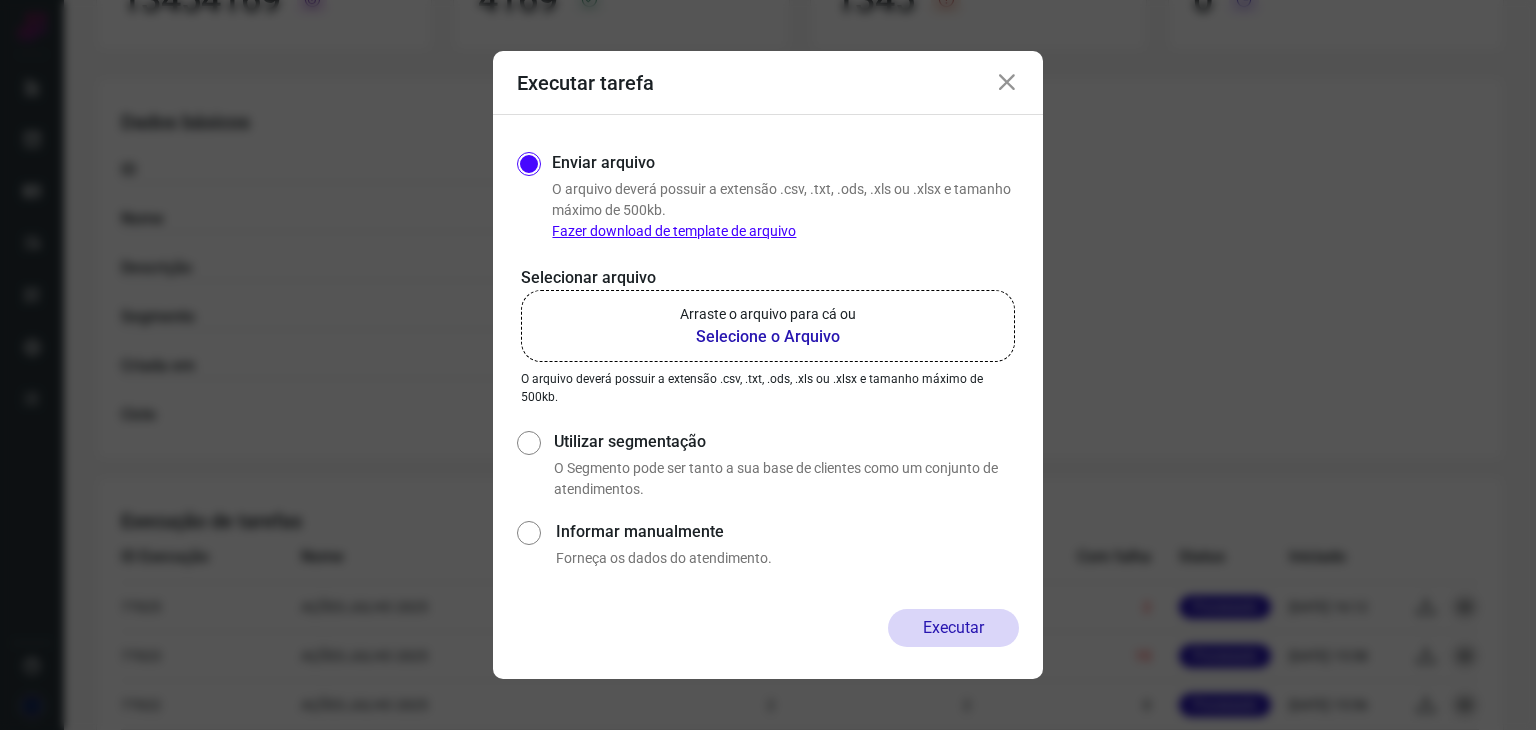 click on "Selecione o Arquivo" at bounding box center (768, 337) 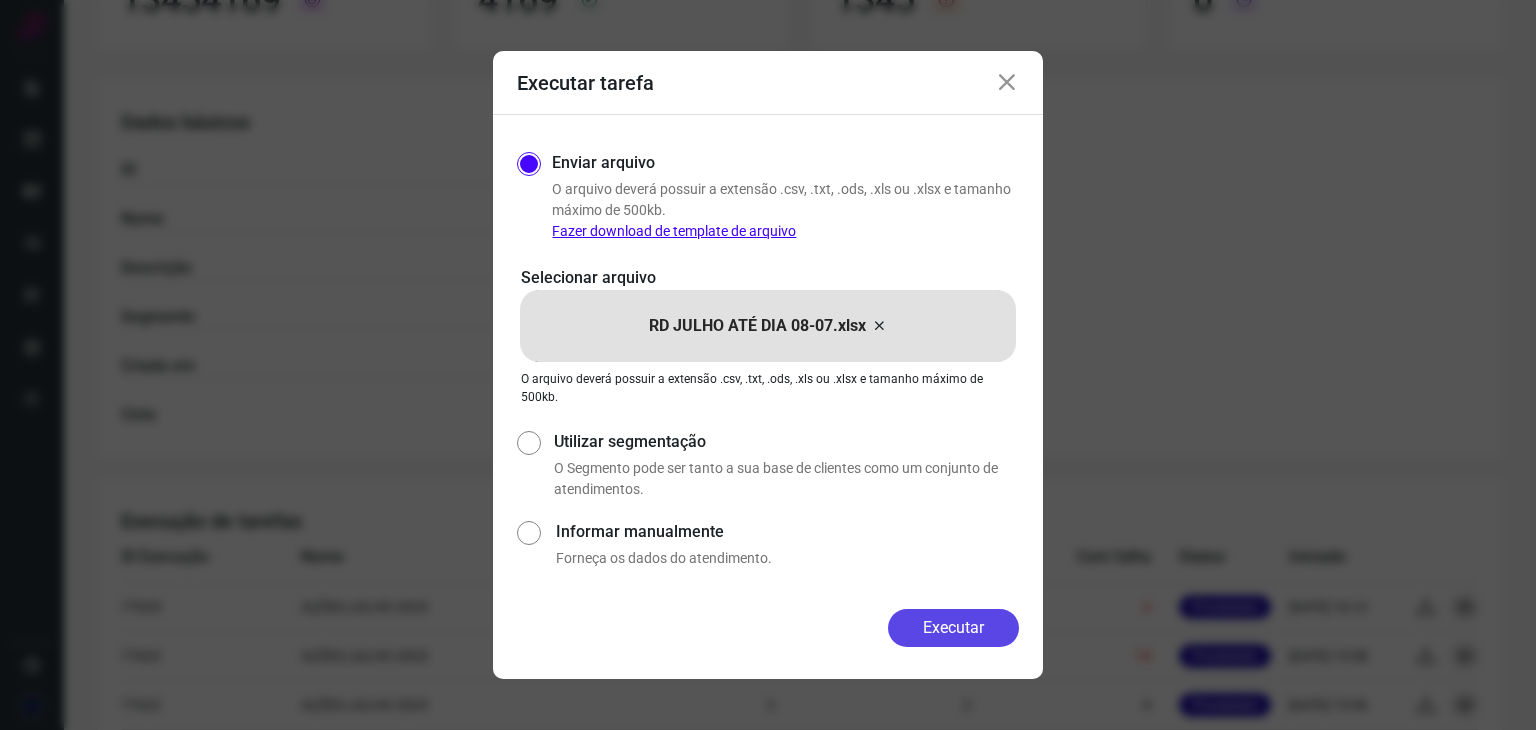 click on "Executar" at bounding box center [953, 628] 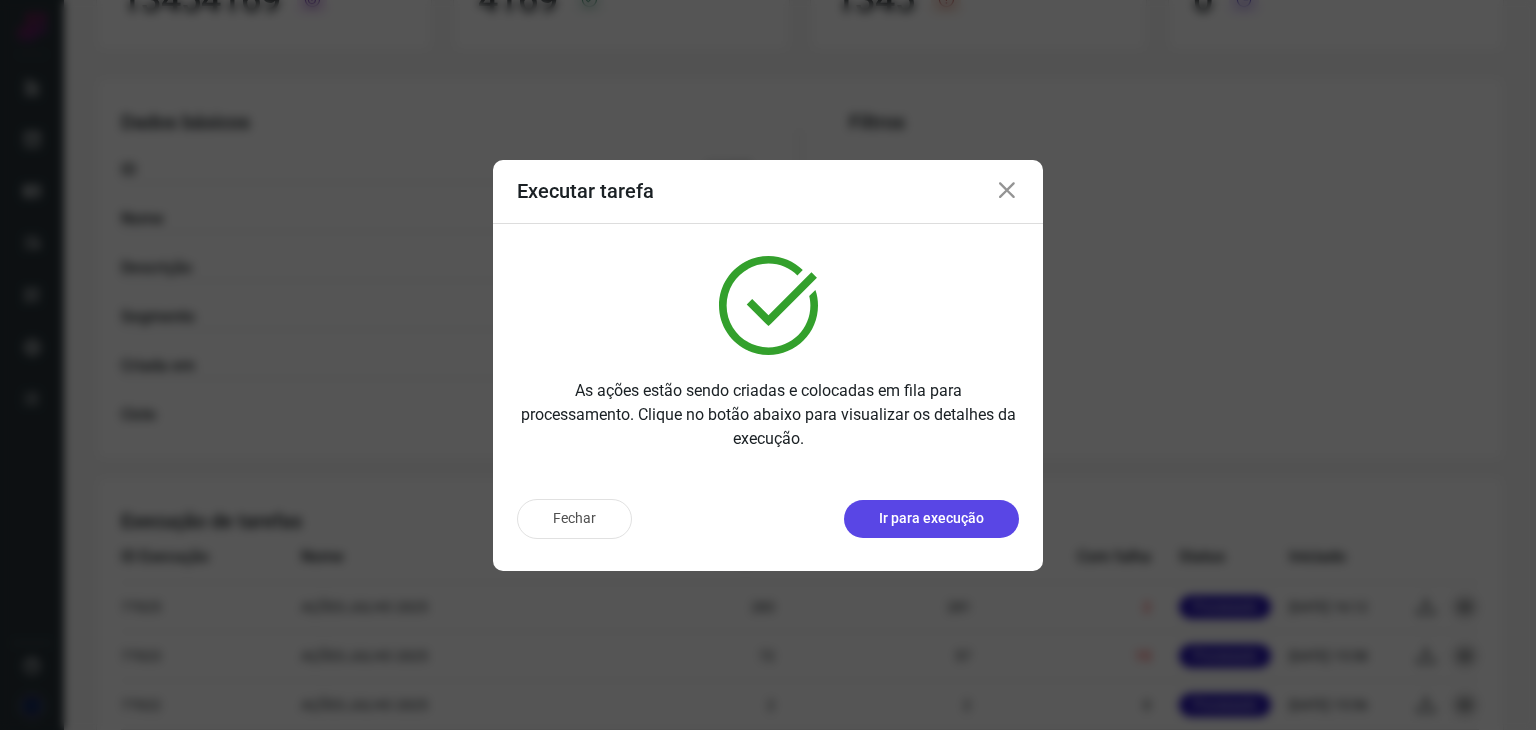 click on "Ir para execução" at bounding box center (931, 518) 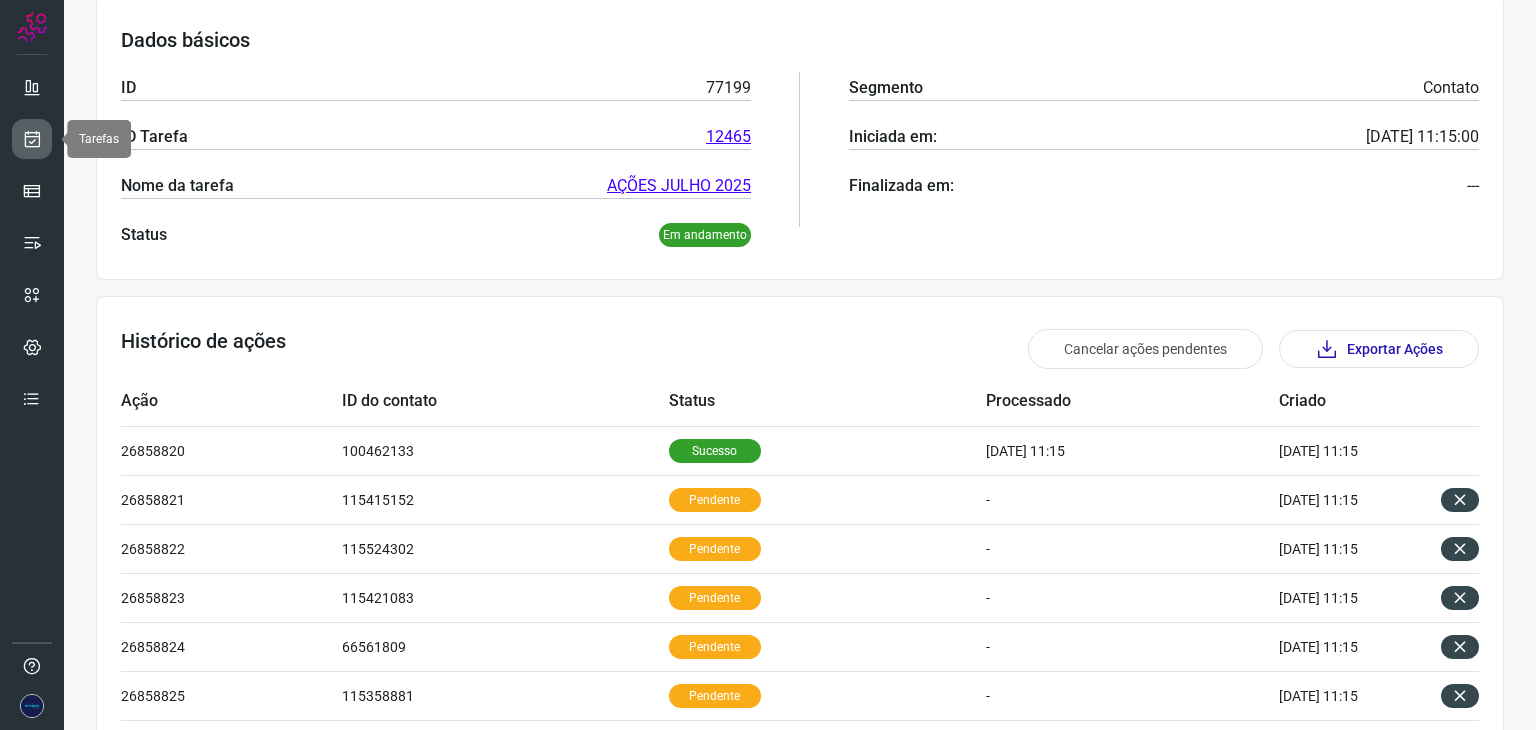 click at bounding box center [32, 139] 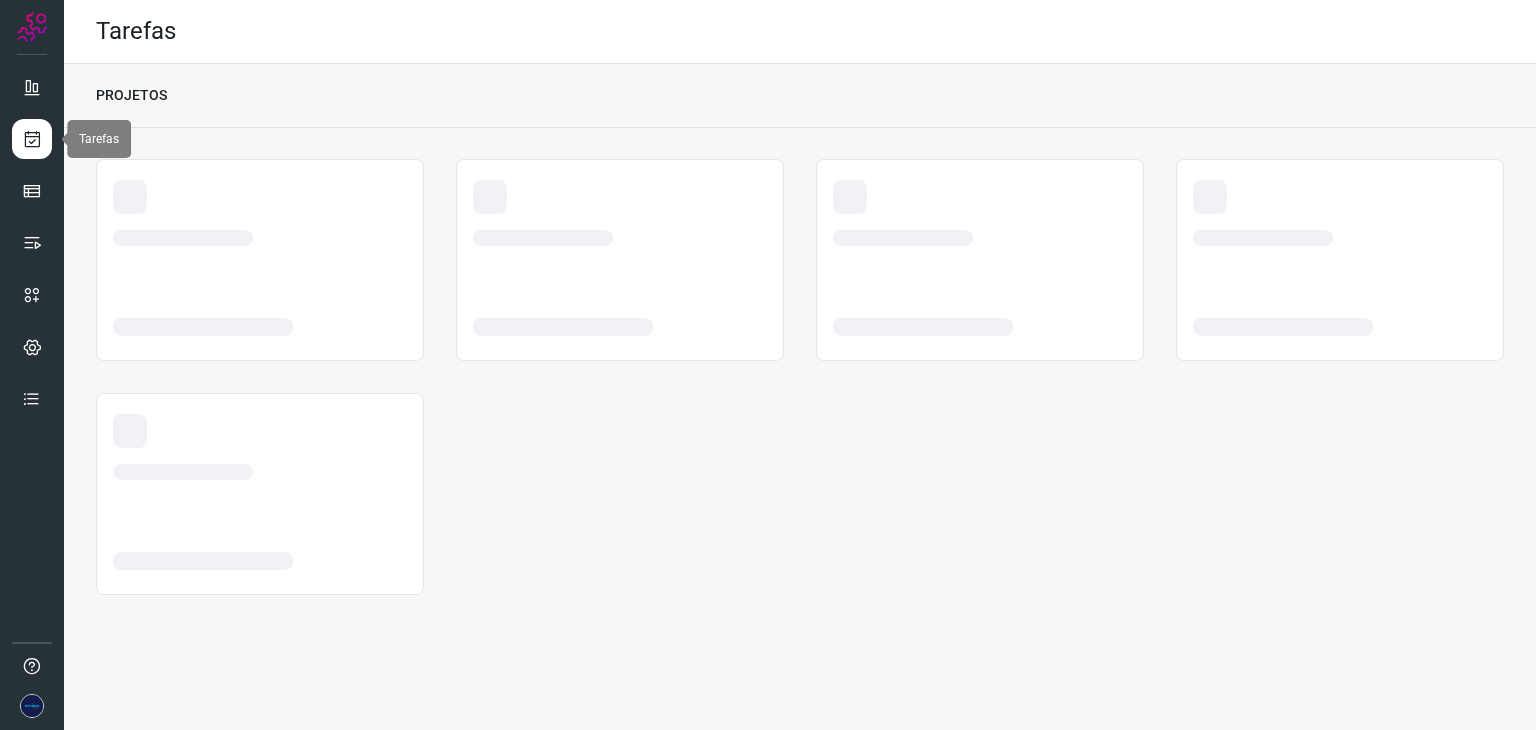 scroll, scrollTop: 0, scrollLeft: 0, axis: both 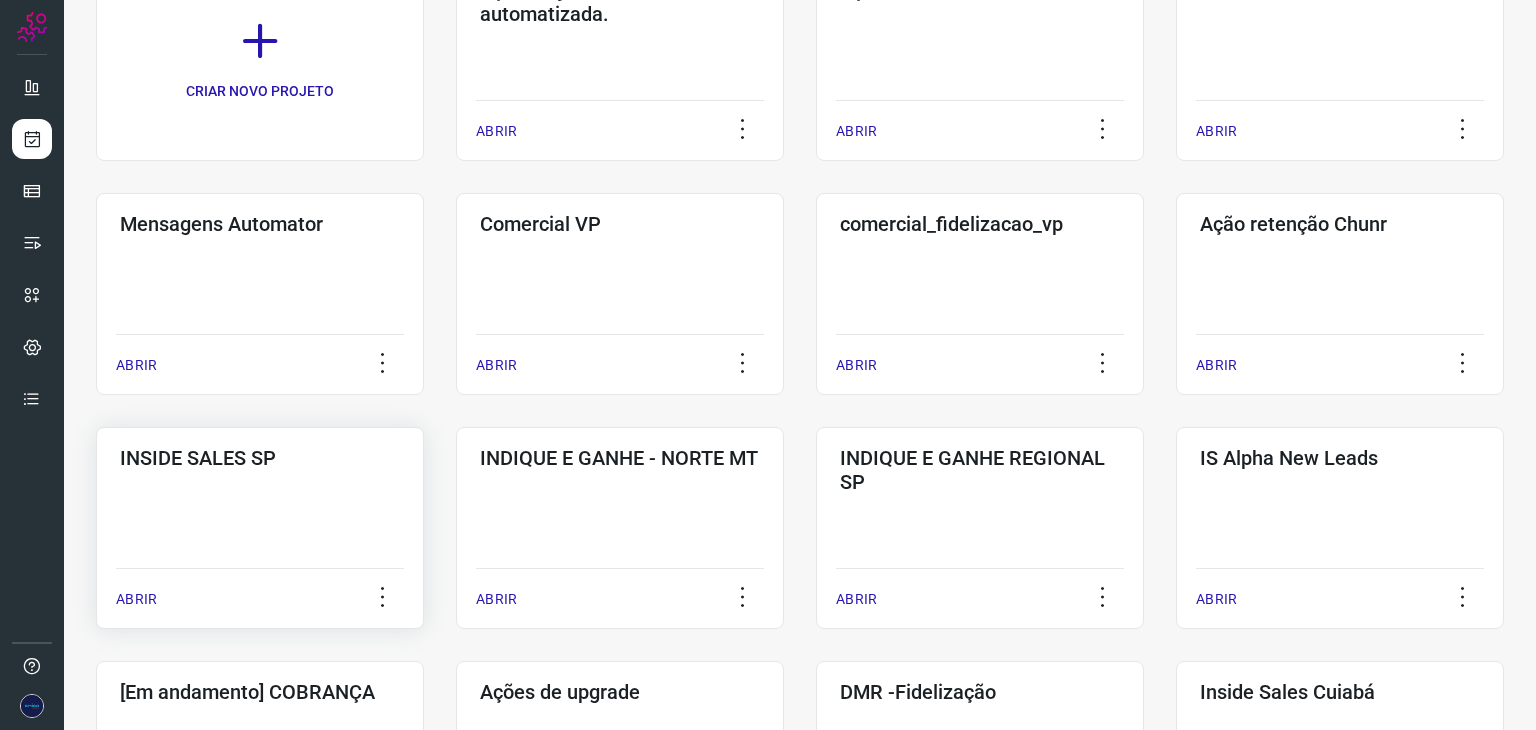 click on "ABRIR" at bounding box center [136, 599] 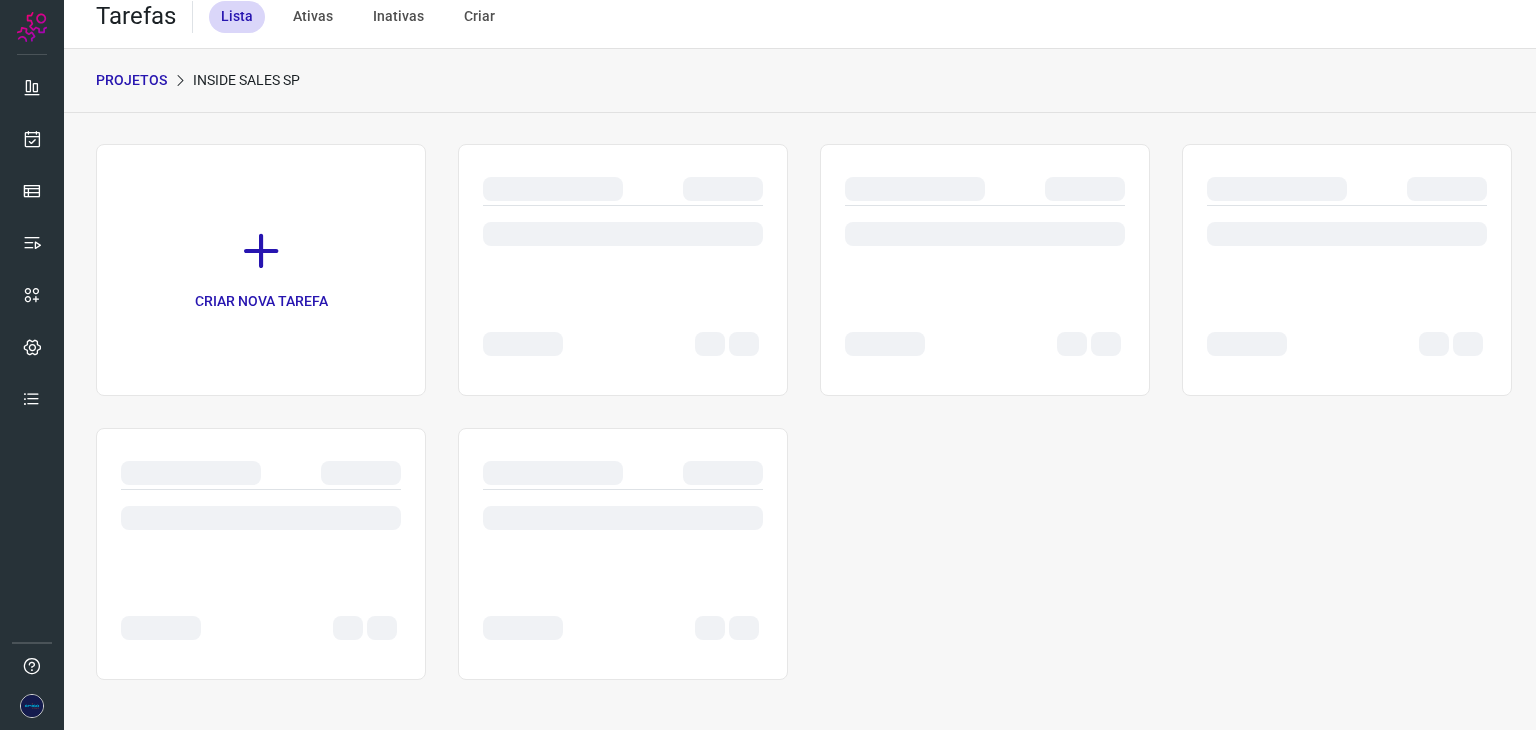 scroll, scrollTop: 15, scrollLeft: 0, axis: vertical 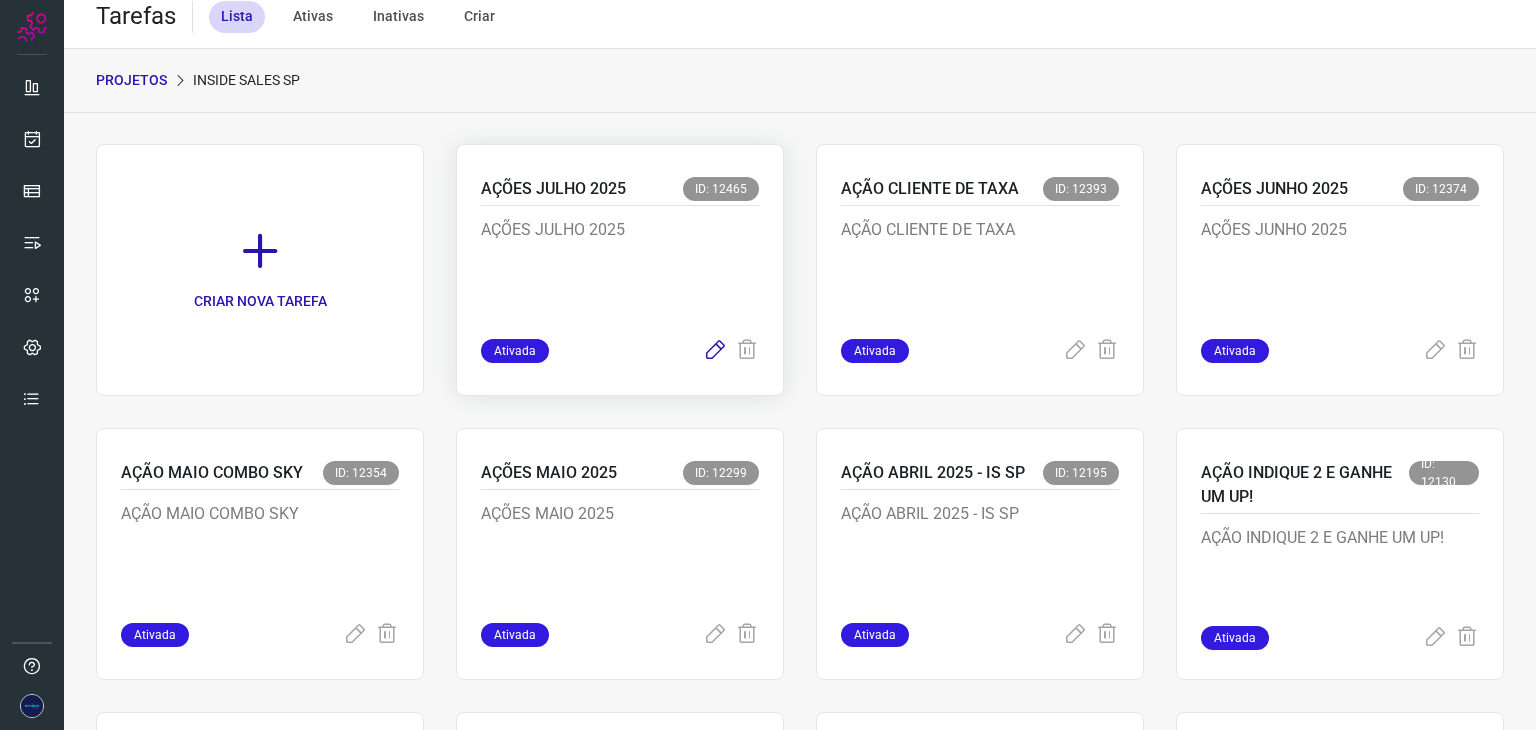 click at bounding box center [715, 351] 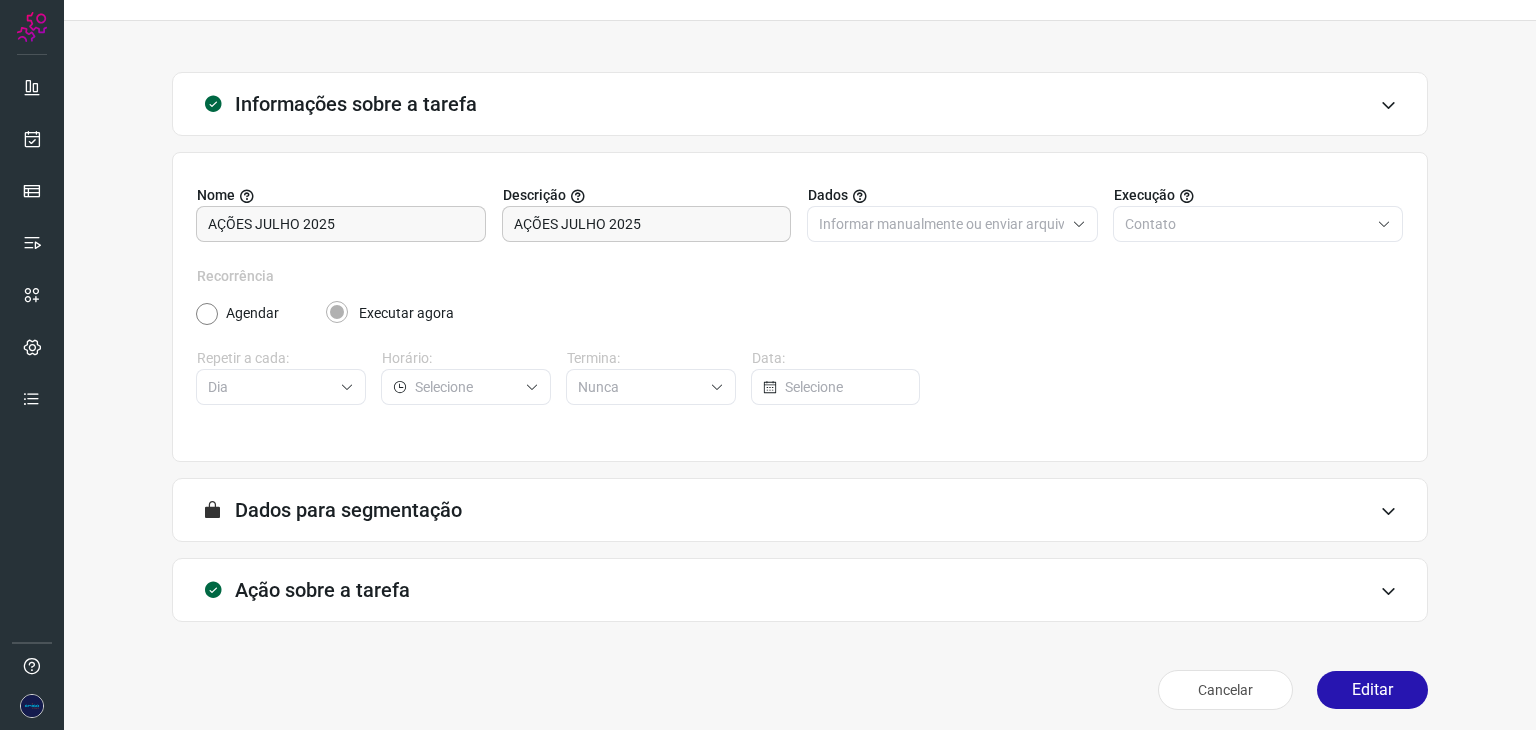 scroll, scrollTop: 51, scrollLeft: 0, axis: vertical 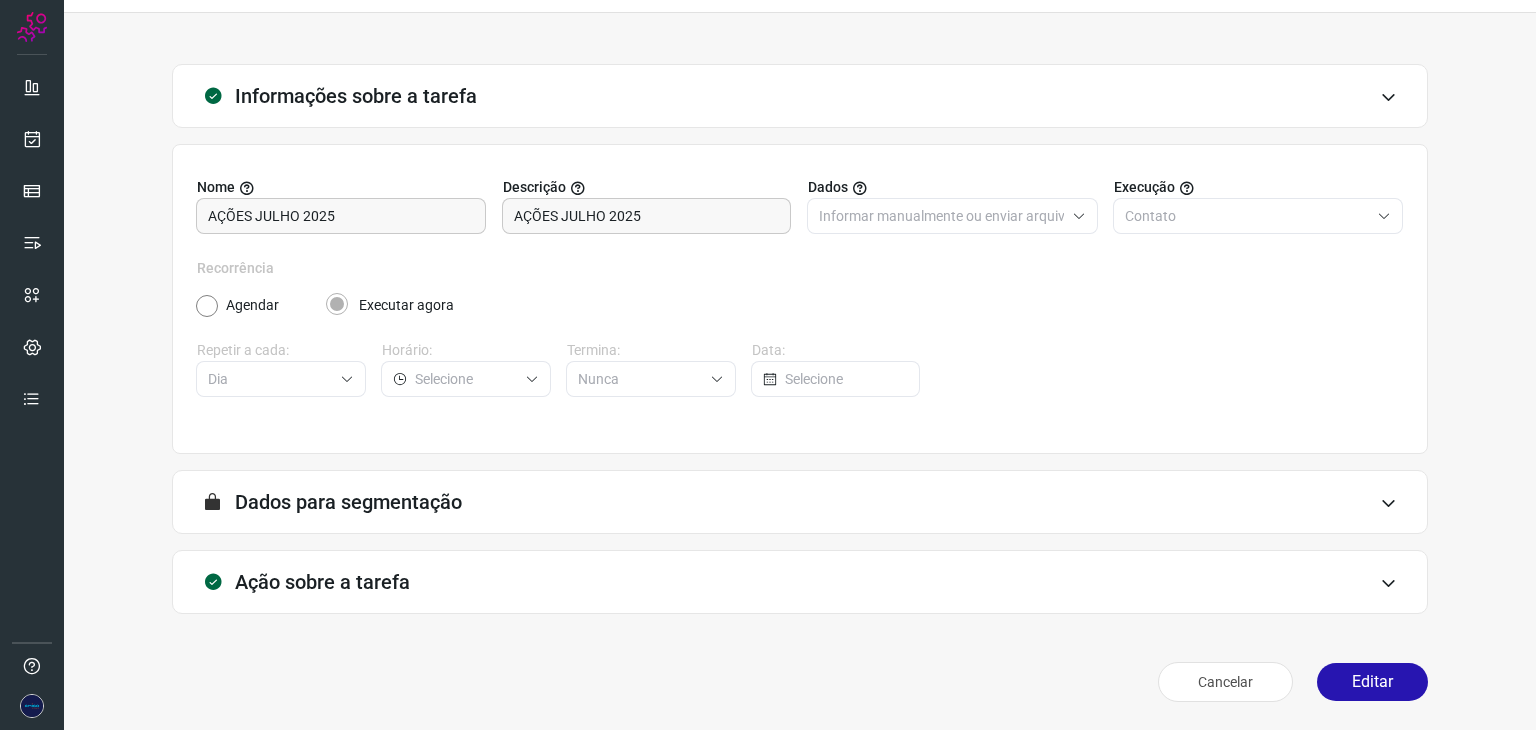 click at bounding box center (1388, 583) 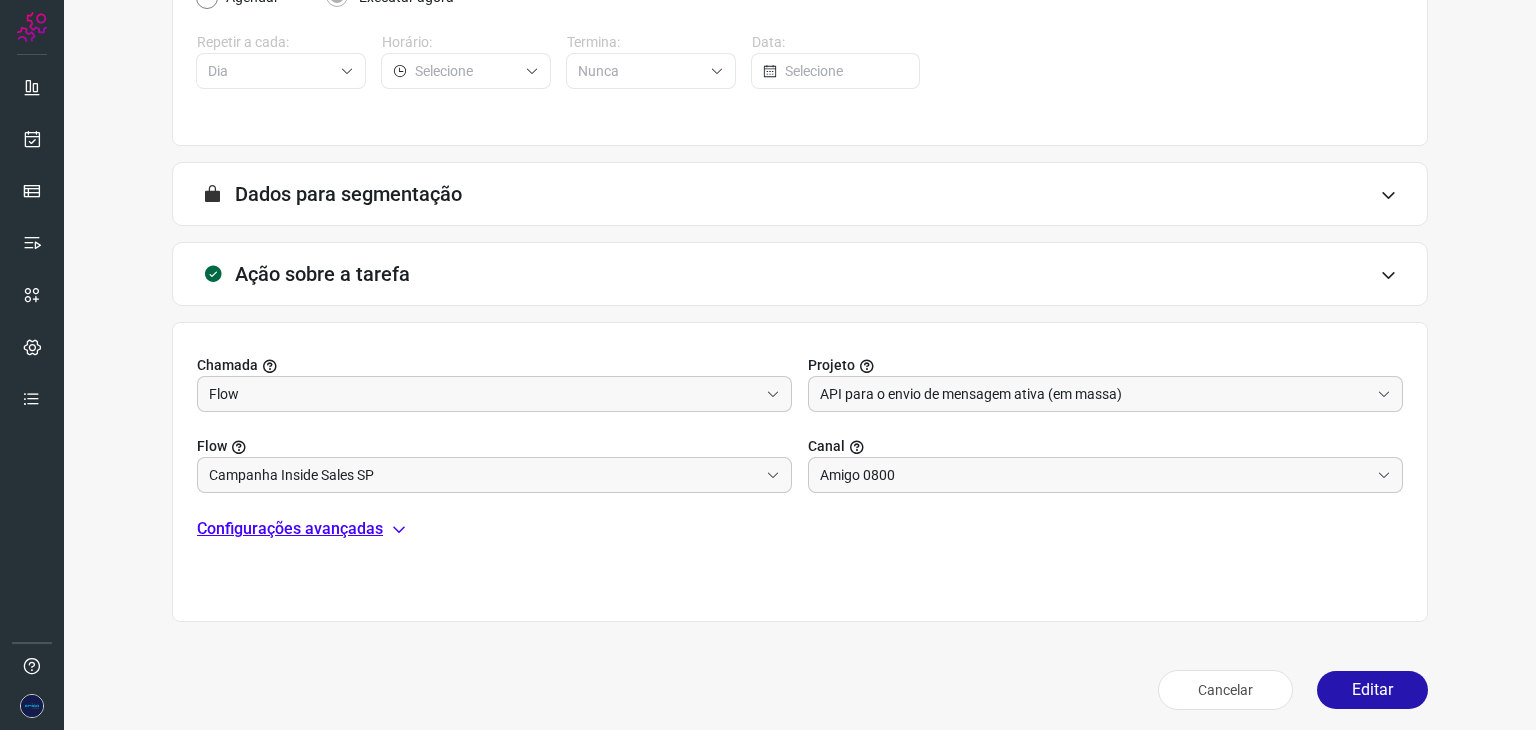 scroll, scrollTop: 367, scrollLeft: 0, axis: vertical 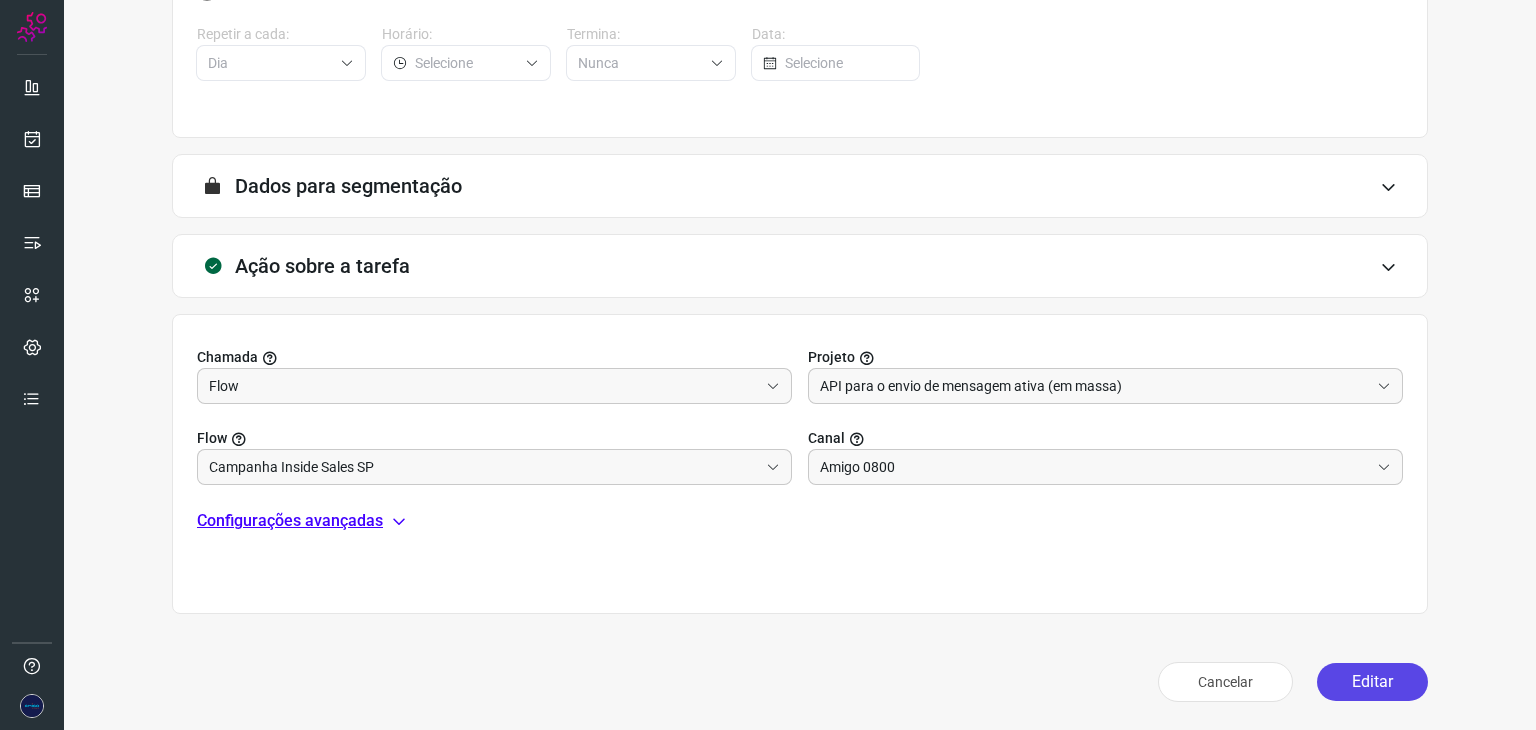 click on "Editar" at bounding box center [1372, 682] 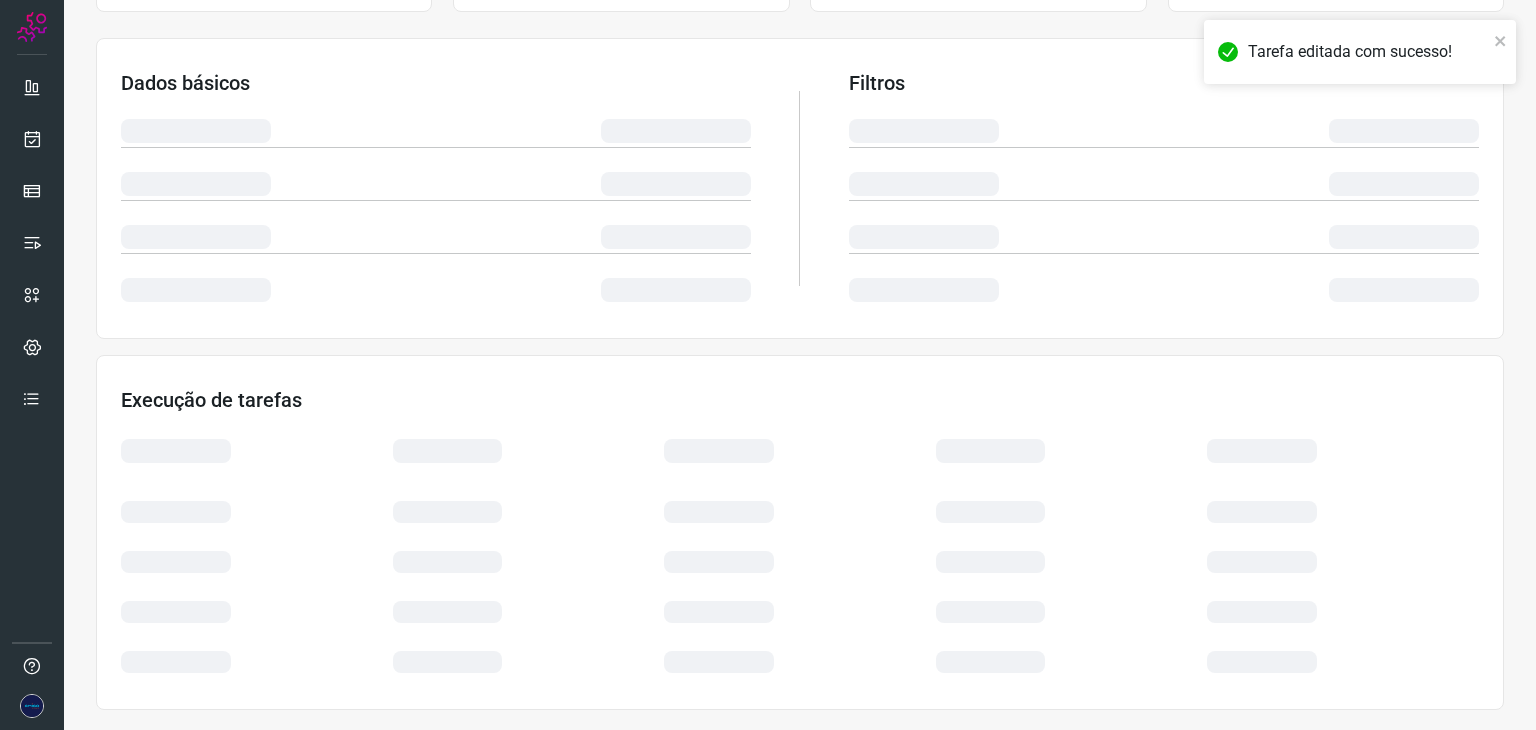 scroll, scrollTop: 300, scrollLeft: 0, axis: vertical 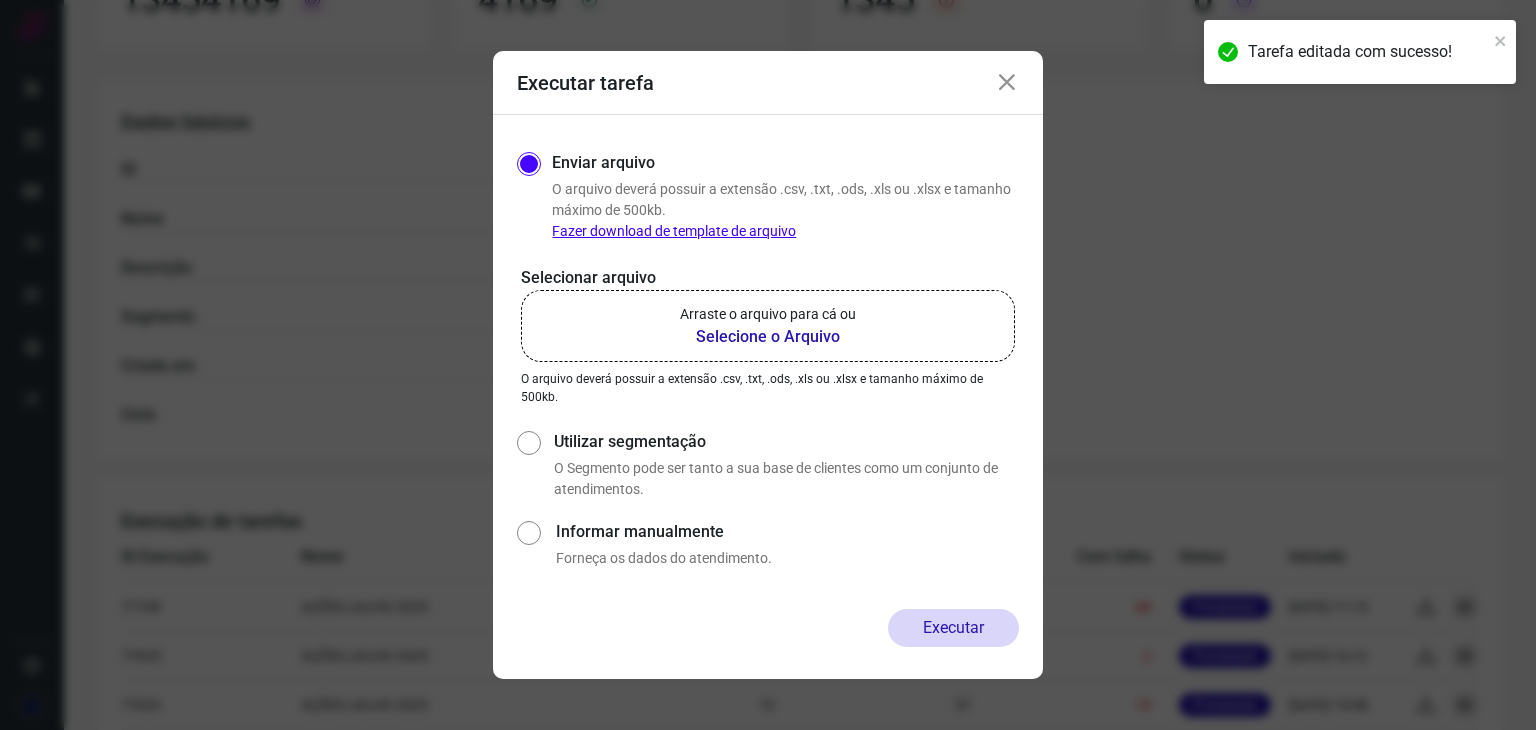 click on "Selecione o Arquivo" at bounding box center (768, 337) 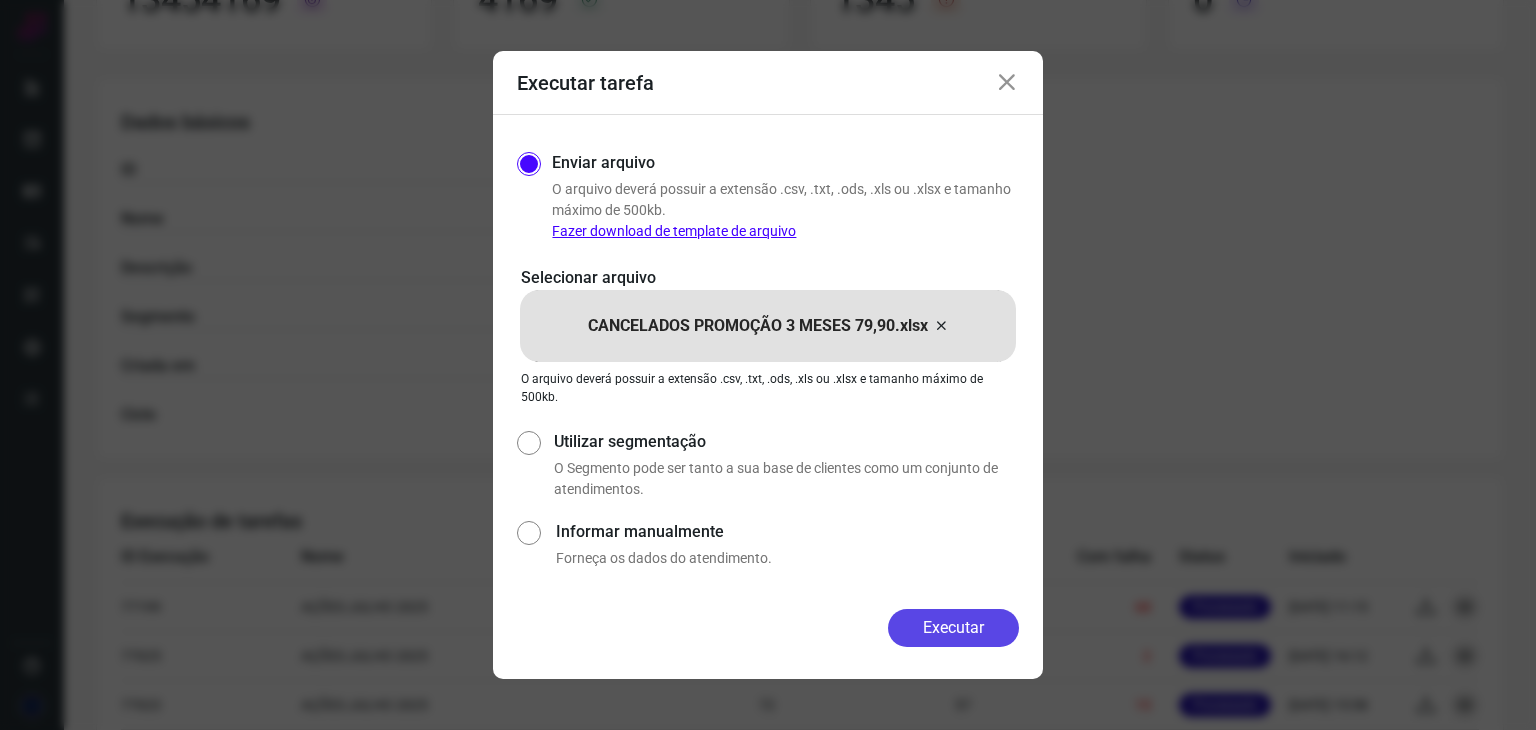click on "Executar" at bounding box center (953, 628) 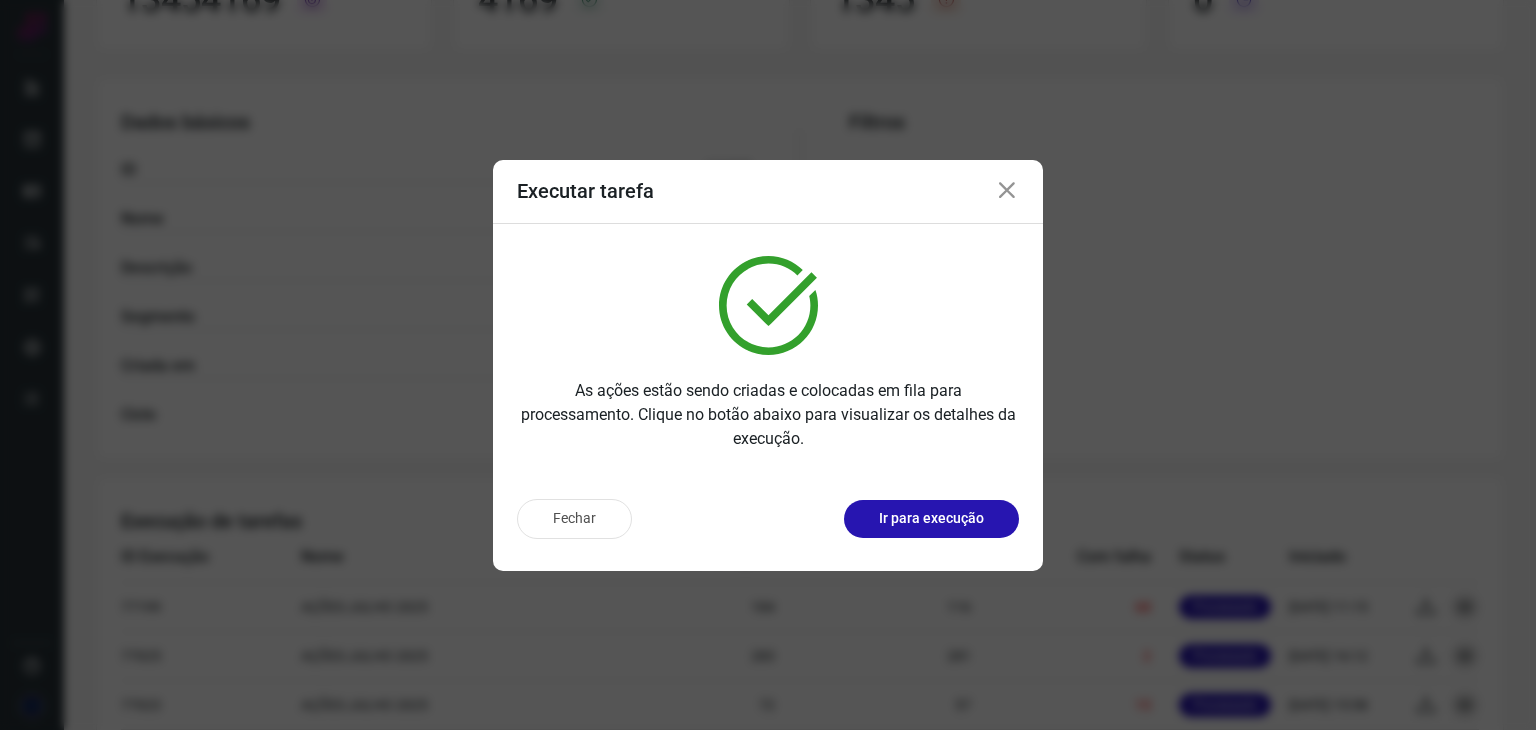 click at bounding box center [1007, 191] 